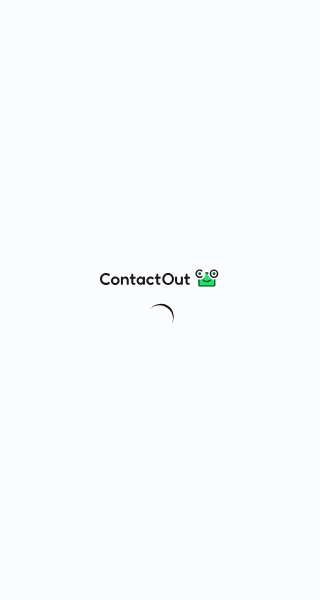 scroll, scrollTop: 0, scrollLeft: 0, axis: both 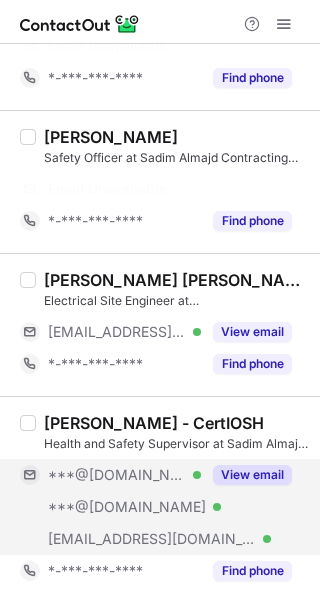 click on "View email" at bounding box center (252, 475) 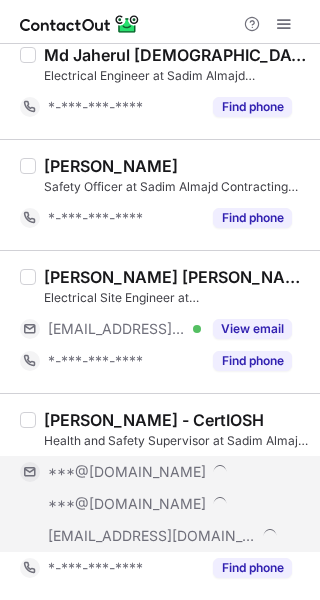 scroll, scrollTop: 778, scrollLeft: 0, axis: vertical 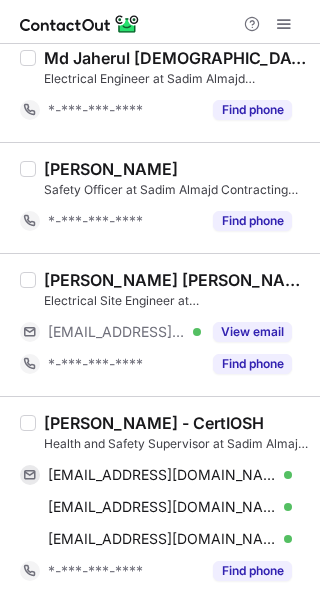 click on "Awais Khan - CertIOSH" at bounding box center (154, 423) 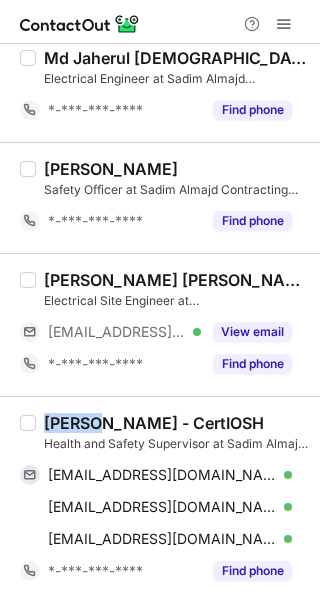 click on "Awais Khan - CertIOSH" at bounding box center [154, 423] 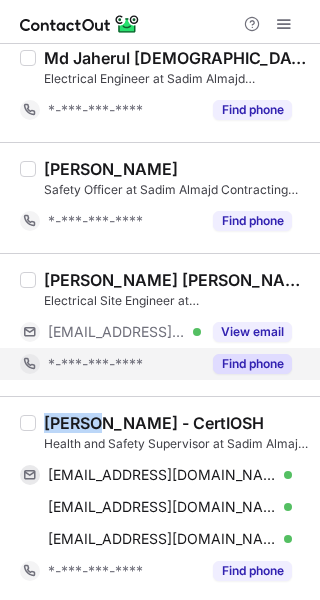 copy on "Awais" 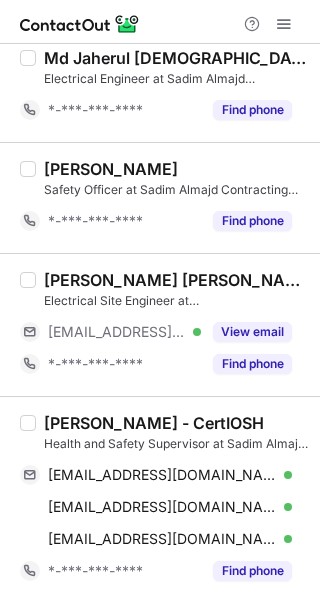 drag, startPoint x: 185, startPoint y: 464, endPoint x: 313, endPoint y: 422, distance: 134.71451 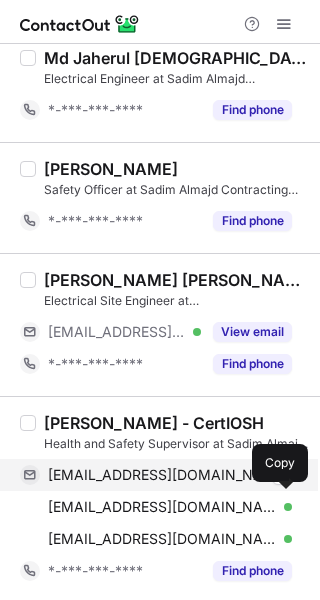 drag, startPoint x: 161, startPoint y: 511, endPoint x: 231, endPoint y: 477, distance: 77.820305 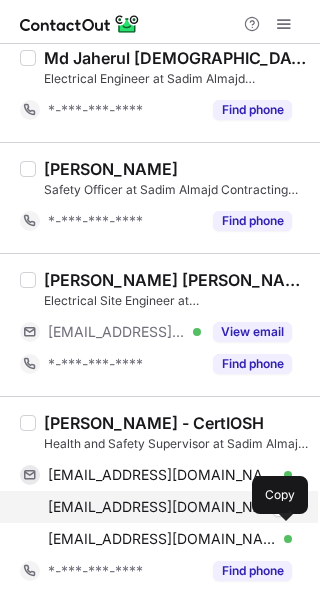 drag, startPoint x: 158, startPoint y: 533, endPoint x: 227, endPoint y: 501, distance: 76.05919 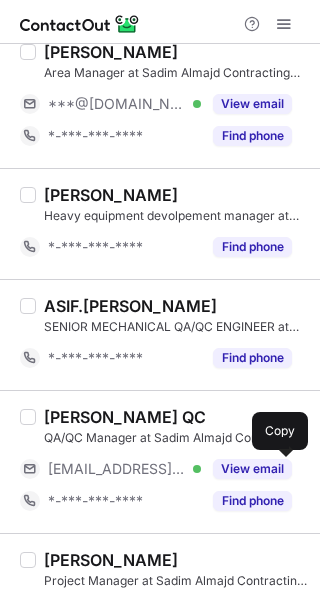 scroll, scrollTop: 0, scrollLeft: 0, axis: both 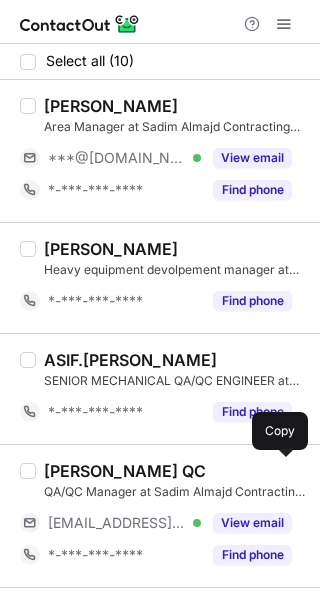 drag, startPoint x: 275, startPoint y: 149, endPoint x: 214, endPoint y: 138, distance: 61.983868 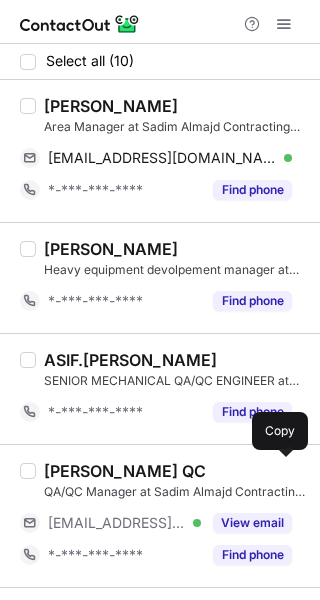 click on "Abdelhamid Abozaid" at bounding box center (111, 106) 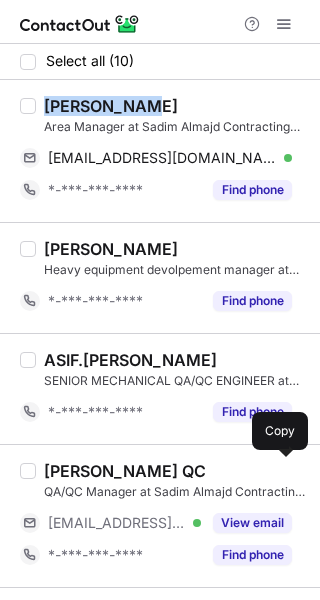 click on "Abdelhamid Abozaid" at bounding box center (111, 106) 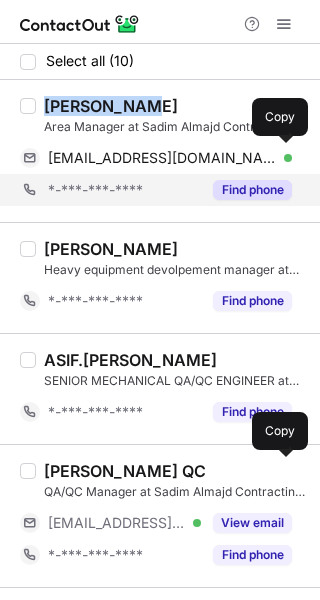 copy on "Abdelhamid" 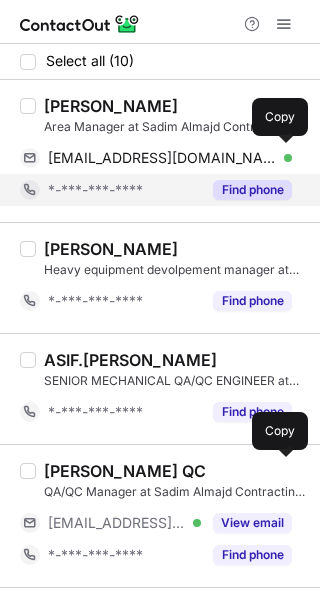 drag, startPoint x: 189, startPoint y: 158, endPoint x: 261, endPoint y: 185, distance: 76.896034 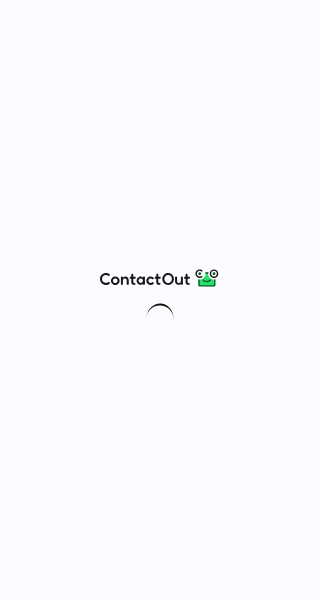scroll, scrollTop: 0, scrollLeft: 0, axis: both 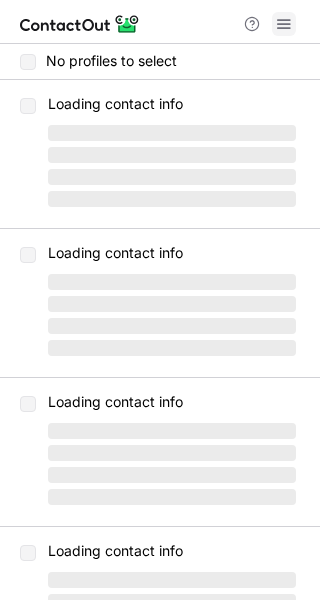 click at bounding box center [160, 22] 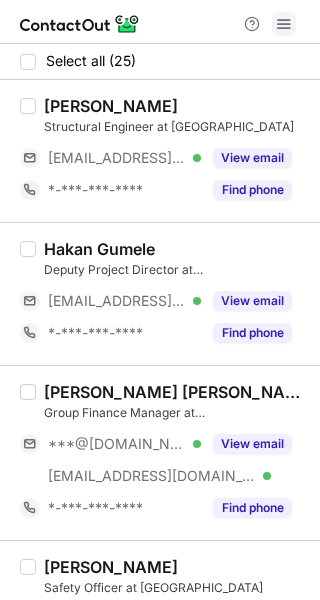 click at bounding box center [284, 24] 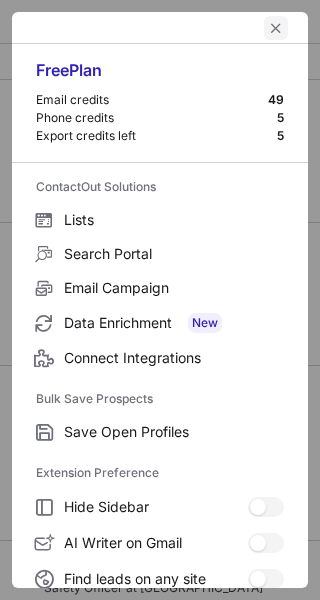 click at bounding box center (276, 28) 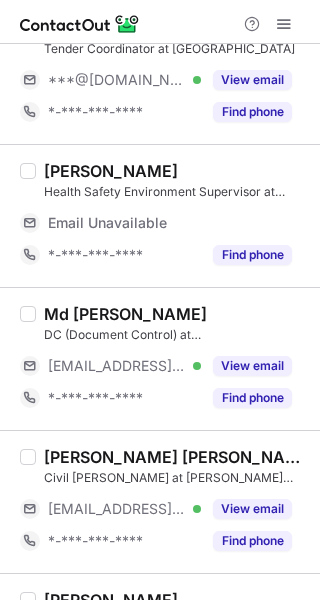 scroll, scrollTop: 3110, scrollLeft: 0, axis: vertical 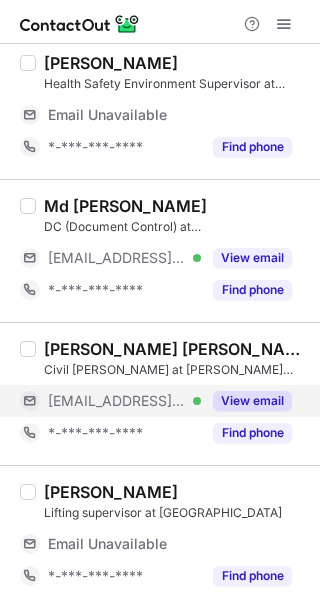 click on "View email" at bounding box center (246, 401) 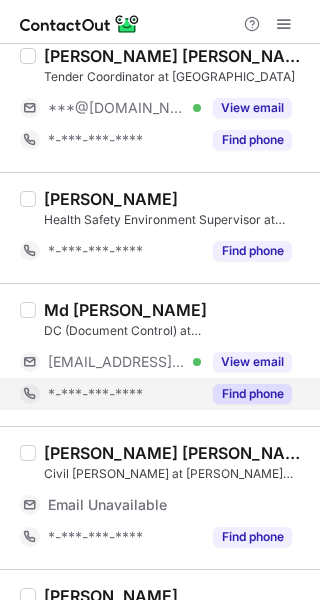 scroll, scrollTop: 2846, scrollLeft: 0, axis: vertical 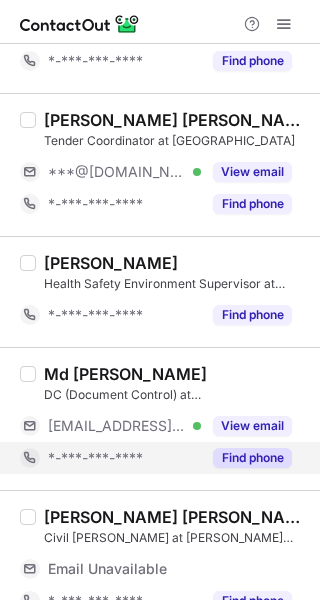 click on "Find phone" at bounding box center [252, 458] 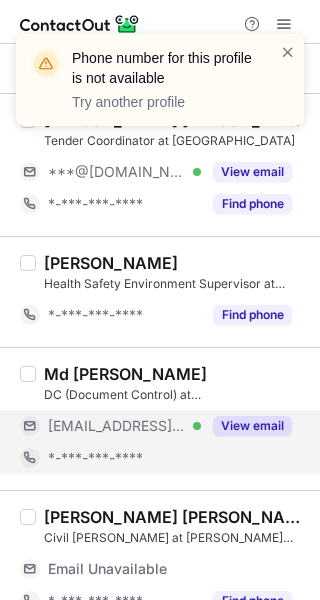 click on "View email" at bounding box center (252, 426) 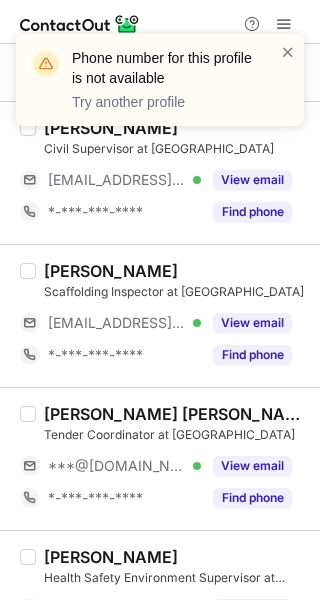 scroll, scrollTop: 2546, scrollLeft: 0, axis: vertical 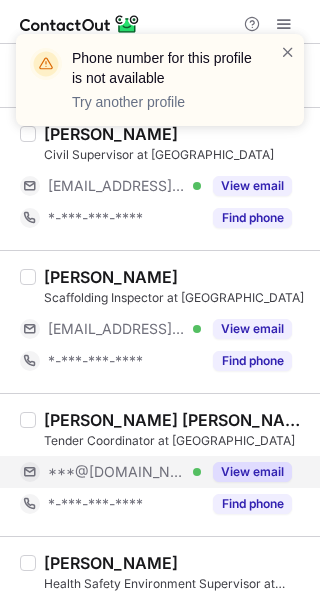 click on "View email" at bounding box center (246, 472) 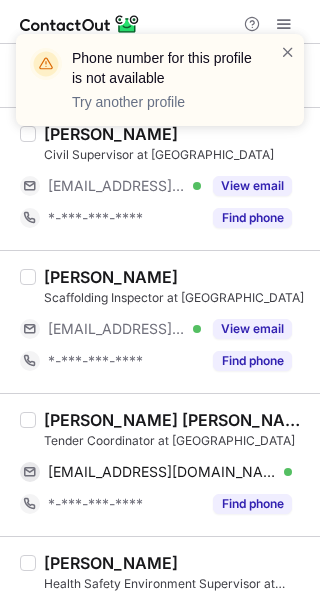 click on "Khawar Khan Jadoon" at bounding box center (176, 420) 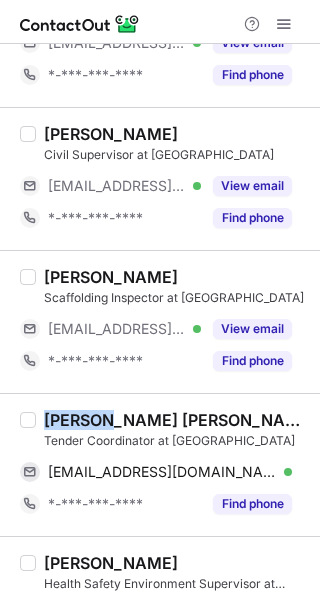 click on "Khawar Khan Jadoon" at bounding box center [176, 420] 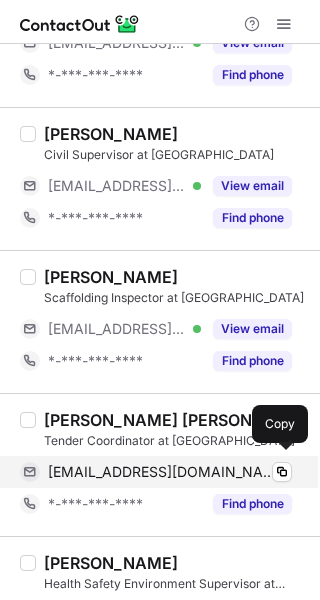 drag, startPoint x: 92, startPoint y: 465, endPoint x: 281, endPoint y: 374, distance: 209.76654 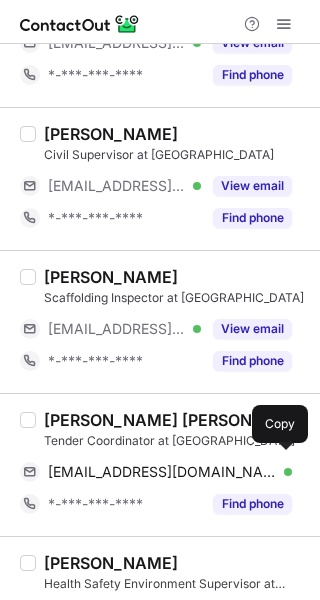 click on "khawriekjadoon@gmail.com" at bounding box center (162, 472) 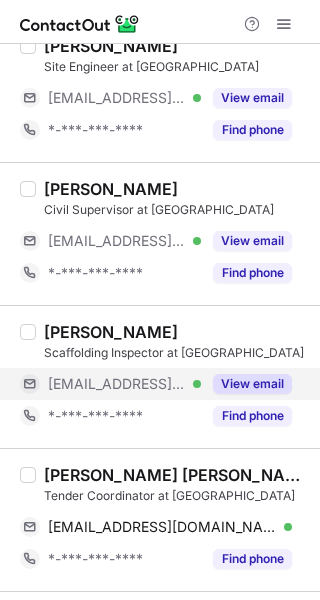 scroll, scrollTop: 2446, scrollLeft: 0, axis: vertical 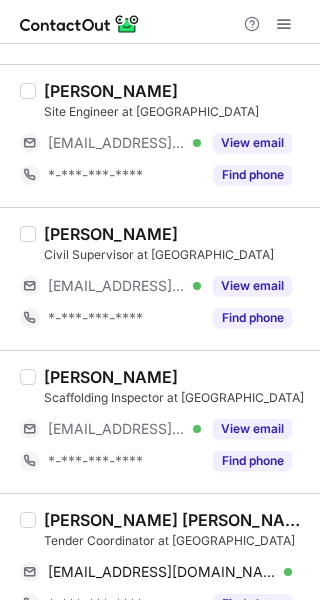 click on "View email" at bounding box center (252, 429) 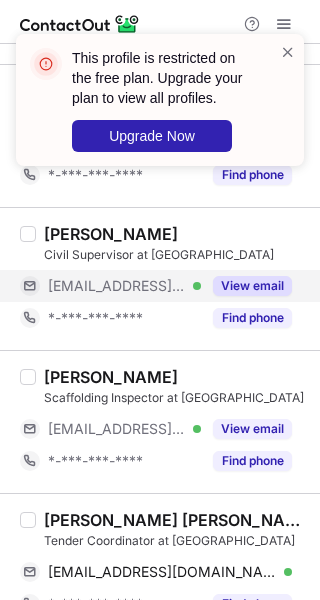 click on "View email" at bounding box center (246, 286) 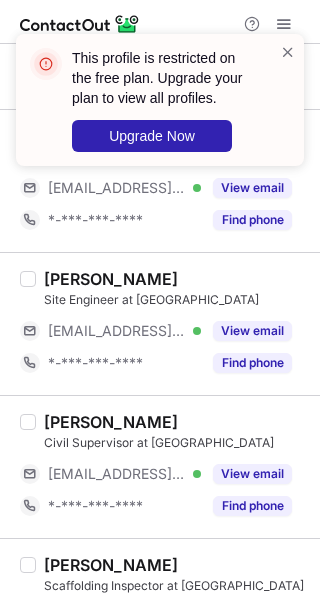 scroll, scrollTop: 2246, scrollLeft: 0, axis: vertical 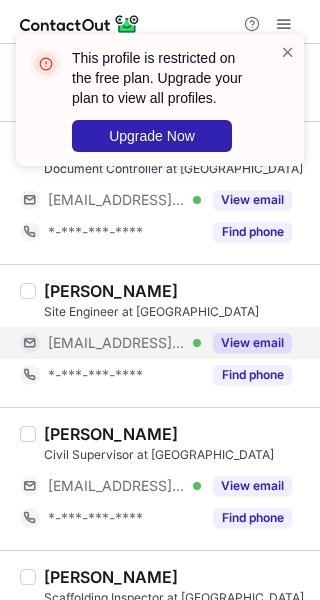 click on "View email" at bounding box center [252, 343] 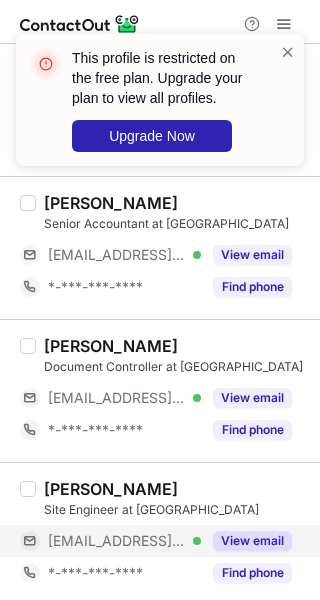 scroll, scrollTop: 2046, scrollLeft: 0, axis: vertical 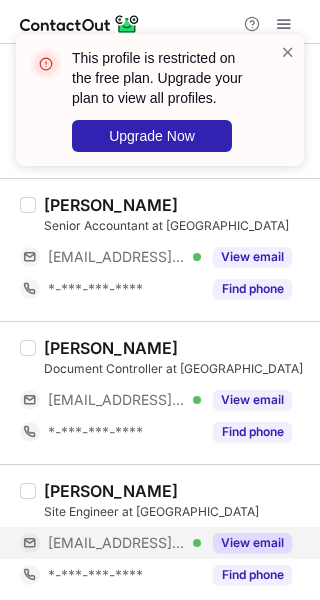 drag, startPoint x: 257, startPoint y: 390, endPoint x: 102, endPoint y: 368, distance: 156.55351 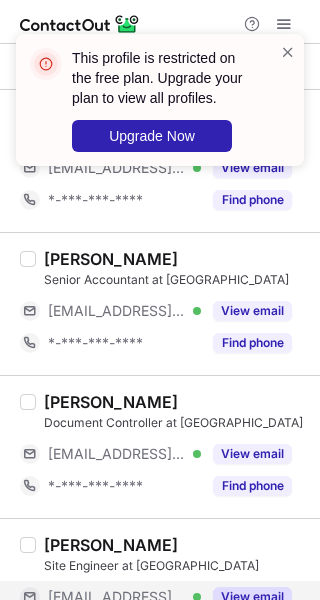 scroll, scrollTop: 1946, scrollLeft: 0, axis: vertical 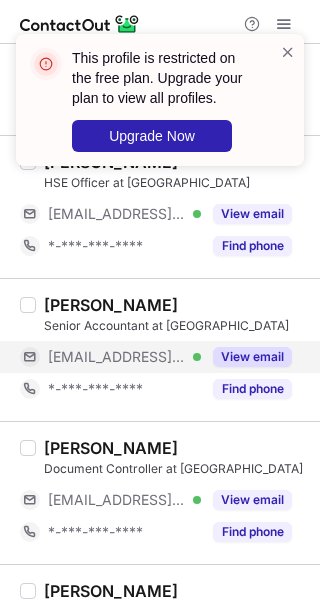 click on "View email" at bounding box center (252, 357) 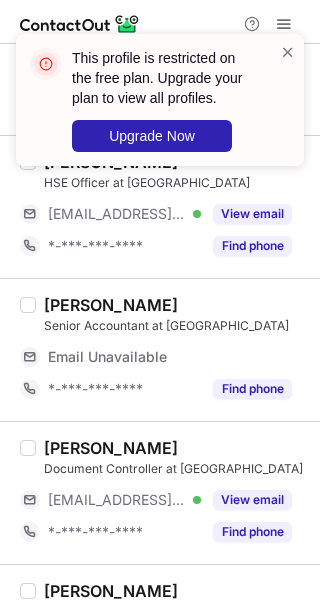 scroll, scrollTop: 1846, scrollLeft: 0, axis: vertical 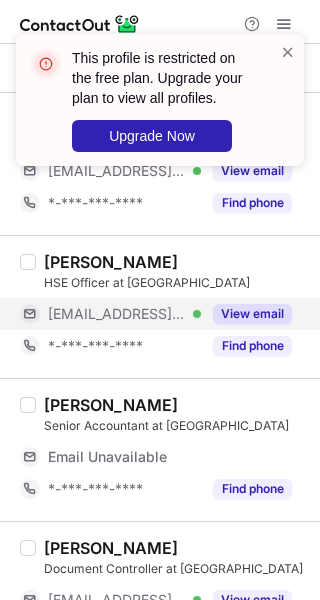 click on "View email" at bounding box center [252, 314] 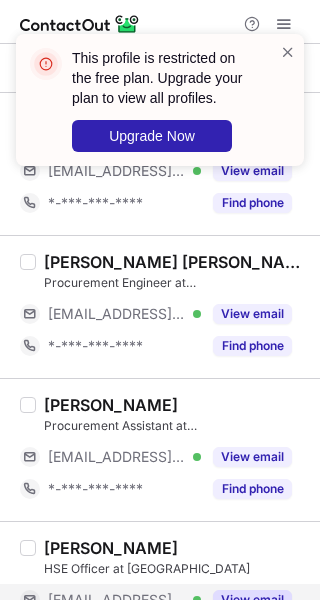 scroll, scrollTop: 1546, scrollLeft: 0, axis: vertical 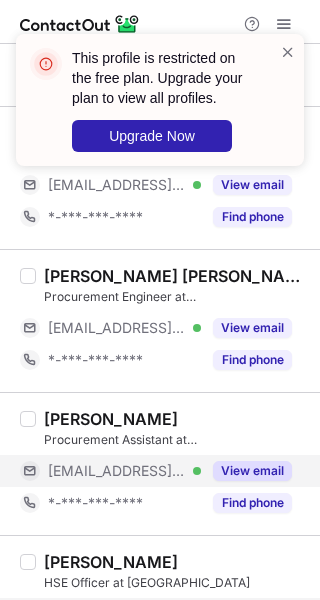 click on "View email" at bounding box center (246, 471) 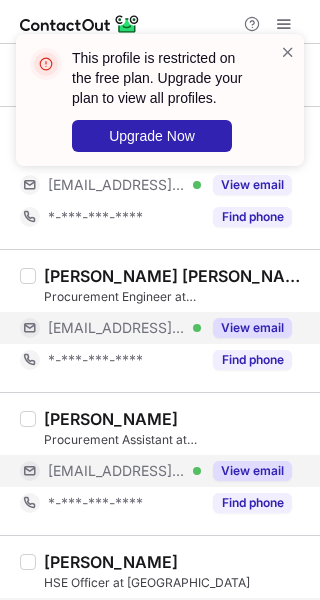 click on "View email" at bounding box center (252, 328) 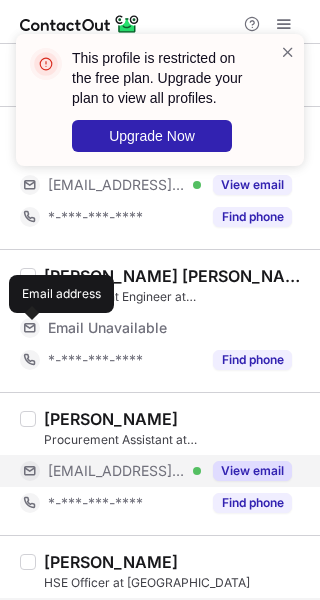 scroll, scrollTop: 1346, scrollLeft: 0, axis: vertical 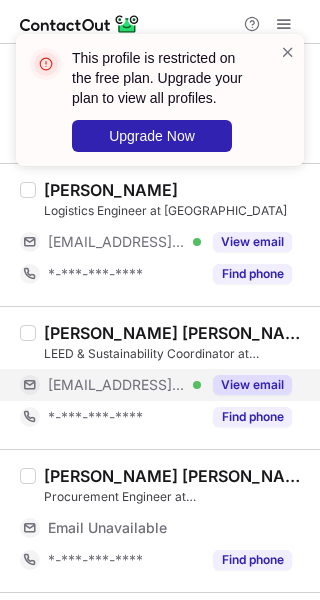 click on "View email" at bounding box center (252, 385) 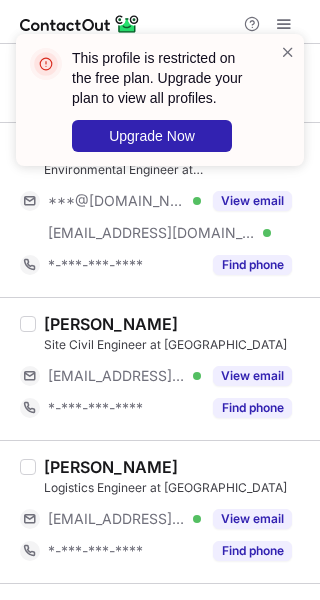 scroll, scrollTop: 1046, scrollLeft: 0, axis: vertical 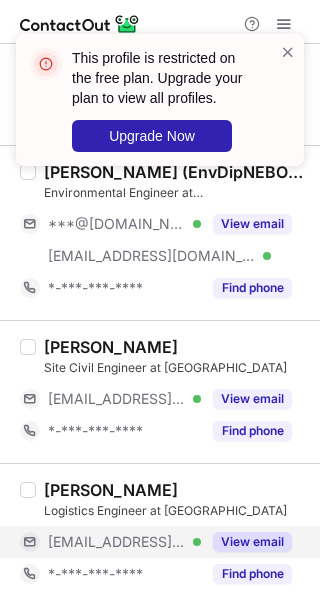 click on "View email" at bounding box center (252, 542) 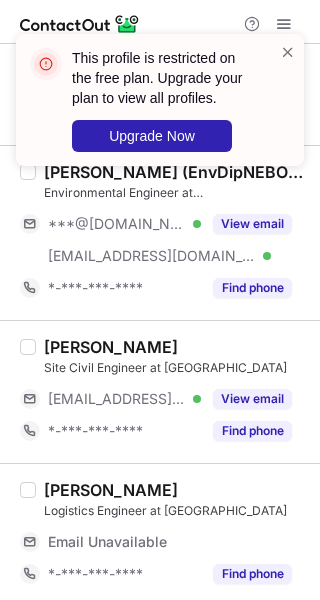 click on "Abdullah Alkhybari Site Civil Engineer at Taj Dhabi ***@tajdhabi.com Verified View email *-***-***-**** Find phone" at bounding box center (172, 392) 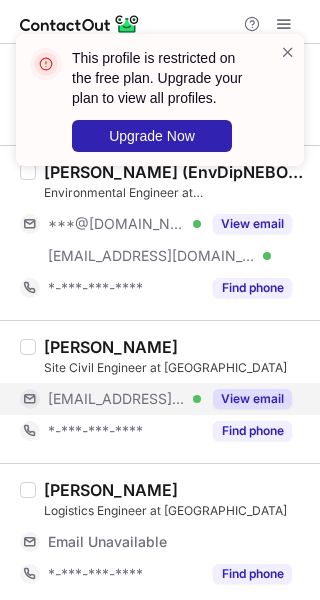 click on "View email" at bounding box center (252, 399) 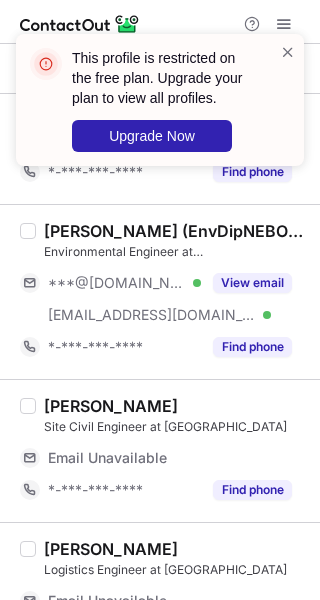 scroll, scrollTop: 946, scrollLeft: 0, axis: vertical 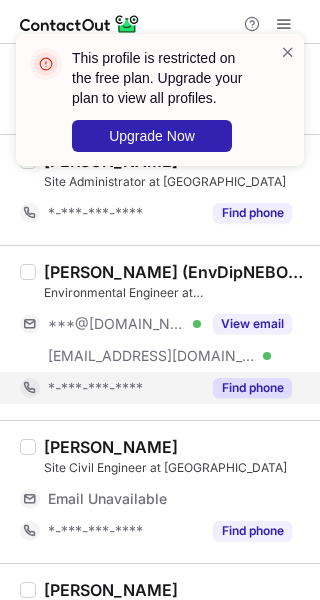 drag, startPoint x: 247, startPoint y: 341, endPoint x: 241, endPoint y: 393, distance: 52.34501 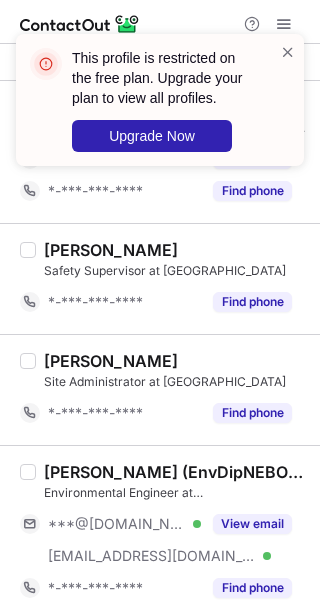 scroll, scrollTop: 446, scrollLeft: 0, axis: vertical 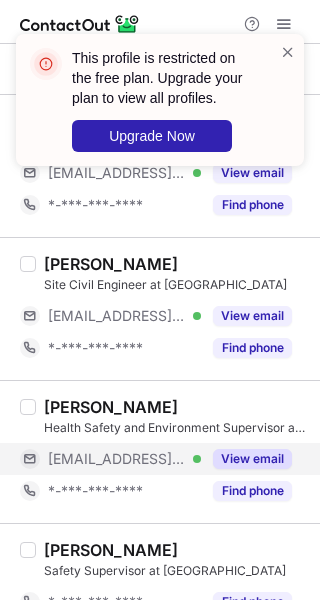drag, startPoint x: 235, startPoint y: 453, endPoint x: 170, endPoint y: 472, distance: 67.72001 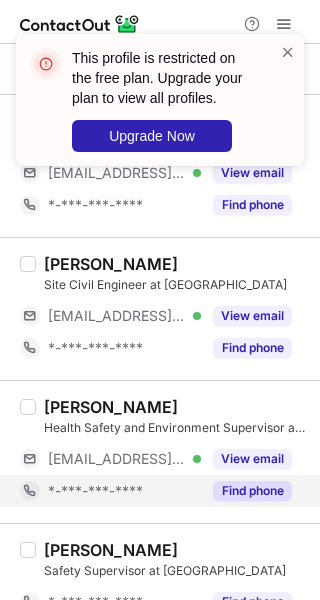 scroll, scrollTop: 246, scrollLeft: 0, axis: vertical 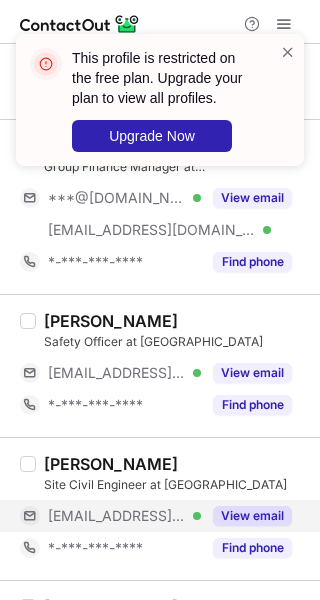 click on "View email" at bounding box center (246, 516) 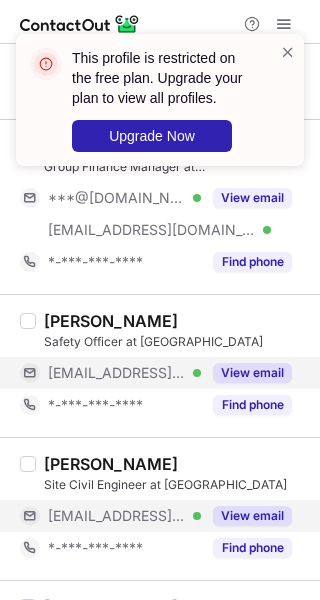 drag, startPoint x: 247, startPoint y: 366, endPoint x: 233, endPoint y: 382, distance: 21.260292 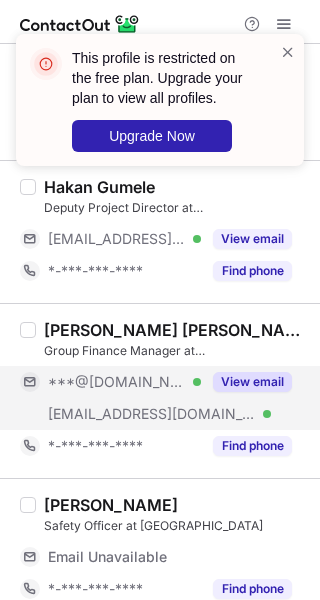 scroll, scrollTop: 46, scrollLeft: 0, axis: vertical 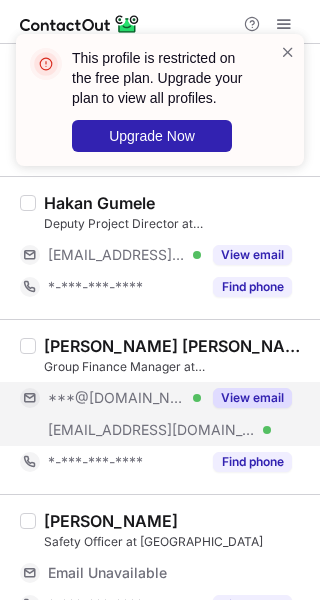 click on "View email" at bounding box center [252, 398] 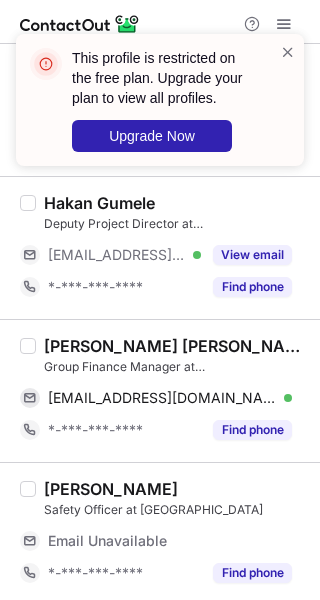 click on "Ahmad T. Abd Elfadeel" at bounding box center (176, 346) 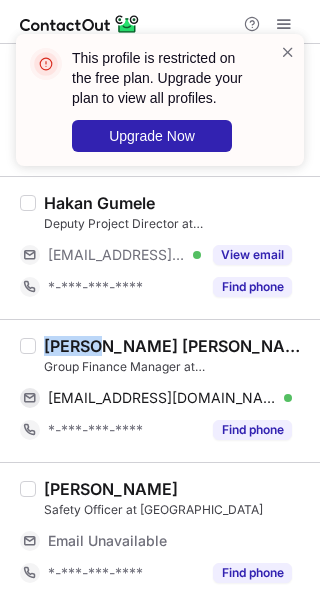 click on "Ahmad T. Abd Elfadeel" at bounding box center [176, 346] 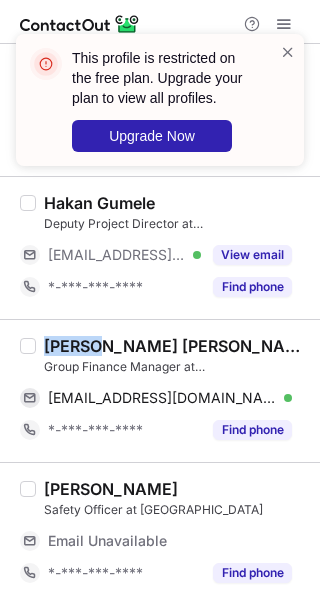 copy on "Ahmad" 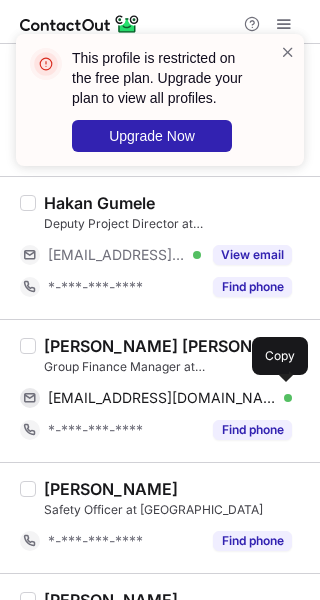 drag, startPoint x: 201, startPoint y: 387, endPoint x: 304, endPoint y: 355, distance: 107.856384 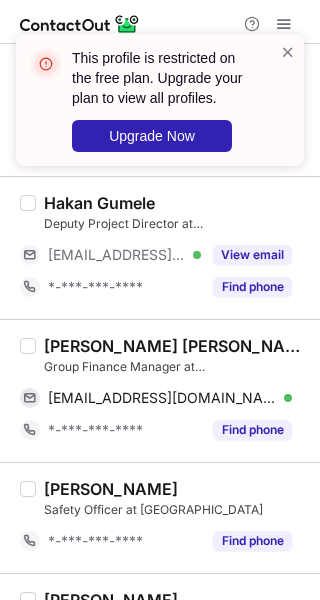 scroll, scrollTop: 0, scrollLeft: 0, axis: both 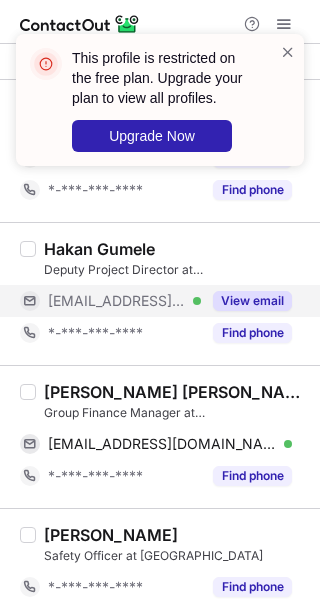 click on "View email" at bounding box center (252, 301) 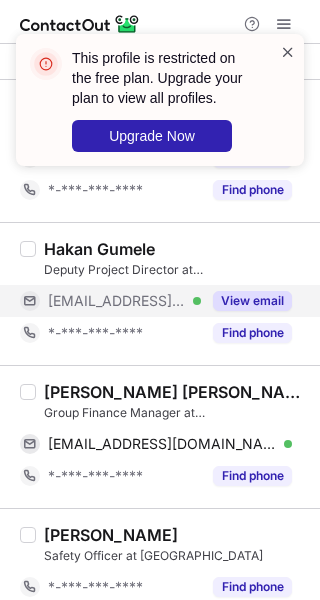 drag, startPoint x: 285, startPoint y: 54, endPoint x: 269, endPoint y: 97, distance: 45.88028 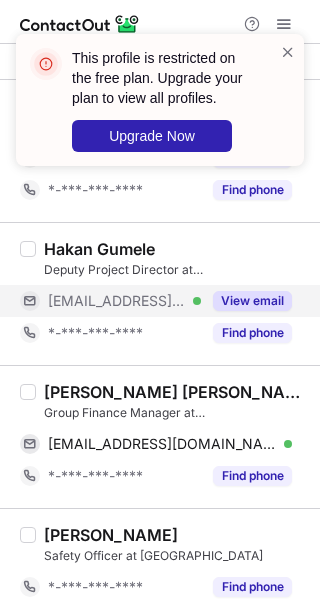 click at bounding box center (288, 52) 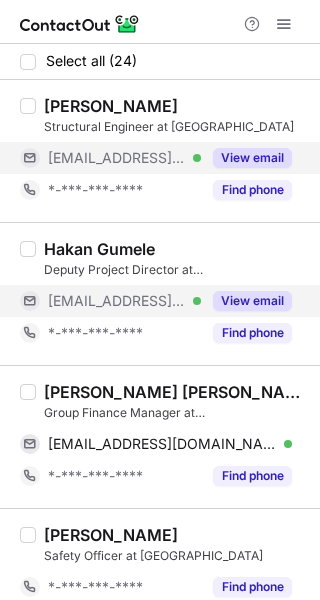 click on "View email" at bounding box center [252, 158] 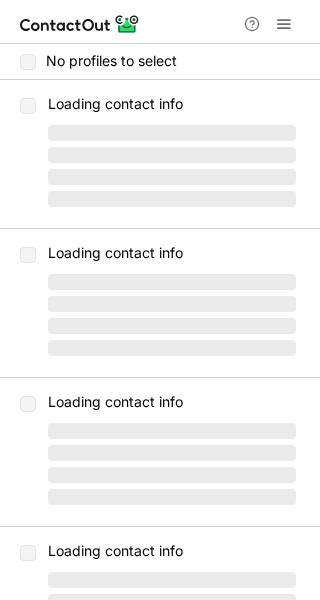 scroll, scrollTop: 0, scrollLeft: 0, axis: both 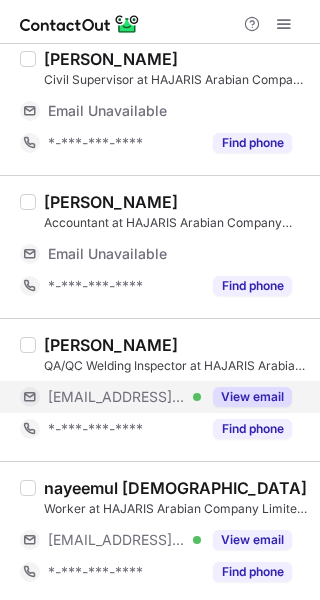drag, startPoint x: 199, startPoint y: 371, endPoint x: 184, endPoint y: 395, distance: 28.301943 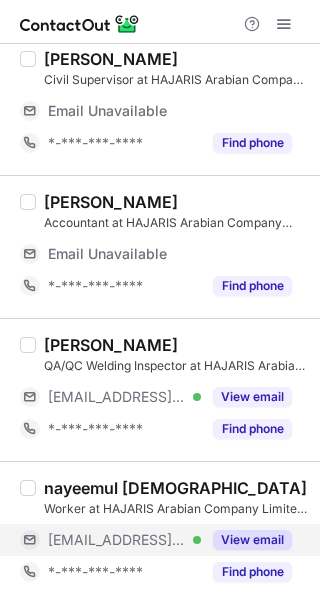 drag, startPoint x: 184, startPoint y: 395, endPoint x: 267, endPoint y: 531, distance: 159.3267 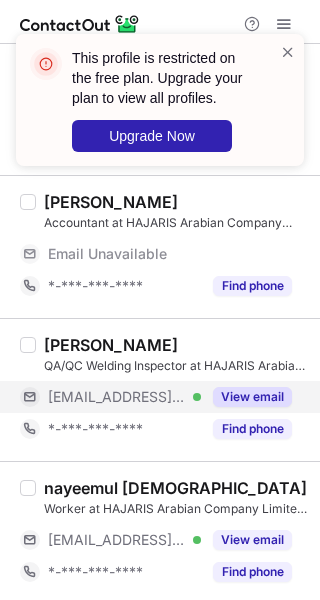 click on "View email" at bounding box center [252, 397] 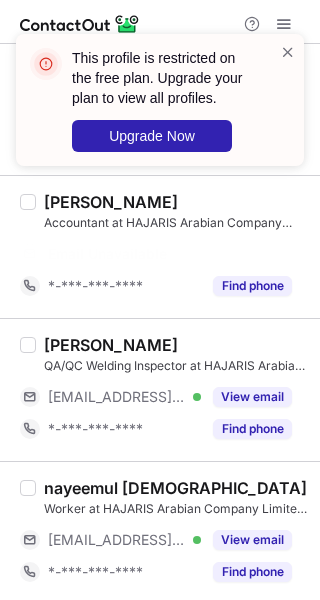 scroll, scrollTop: 1038, scrollLeft: 0, axis: vertical 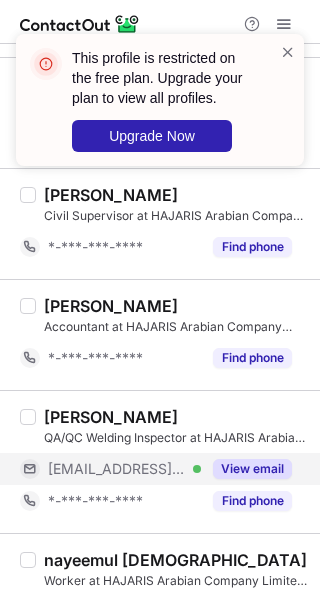 click on "View email" at bounding box center (246, 469) 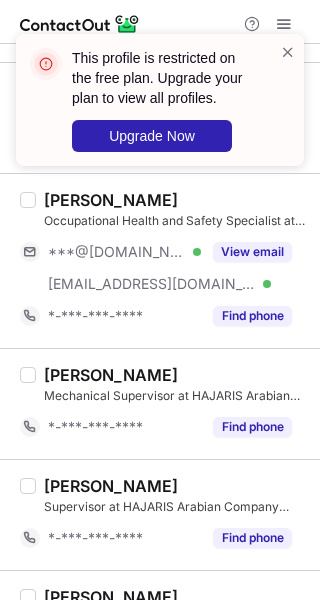 scroll, scrollTop: 538, scrollLeft: 0, axis: vertical 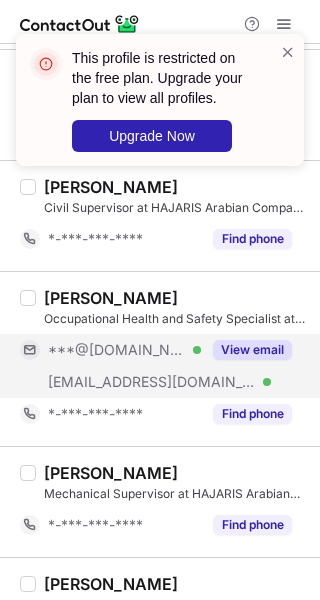 drag, startPoint x: 278, startPoint y: 336, endPoint x: 272, endPoint y: 353, distance: 18.027756 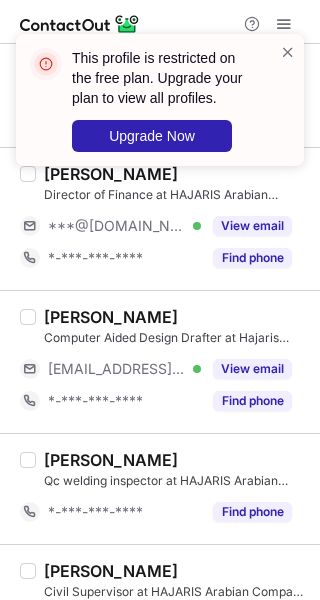 scroll, scrollTop: 138, scrollLeft: 0, axis: vertical 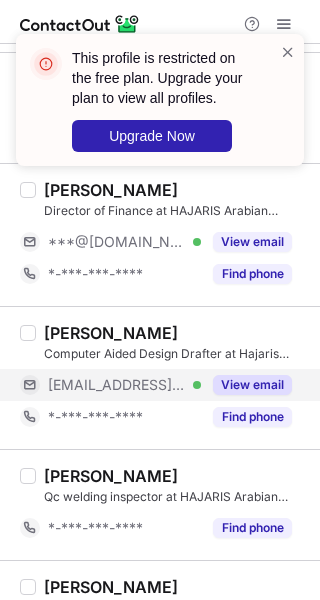 click on "View email" at bounding box center [252, 385] 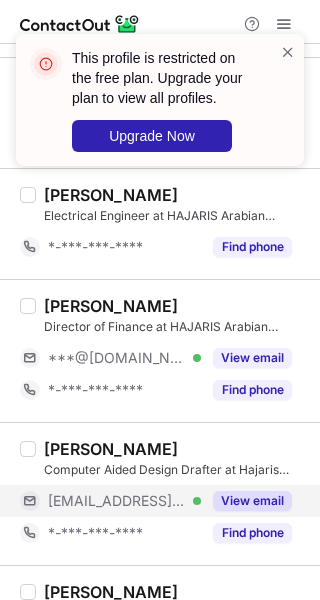 scroll, scrollTop: 0, scrollLeft: 0, axis: both 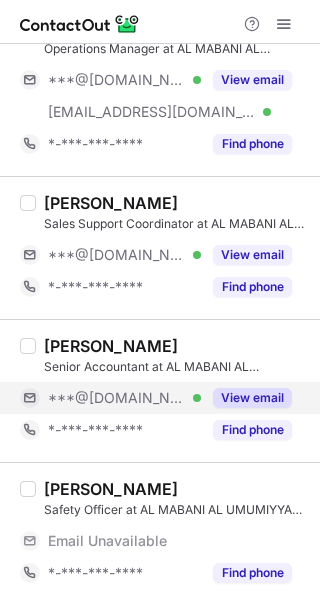 click on "View email" at bounding box center [252, 398] 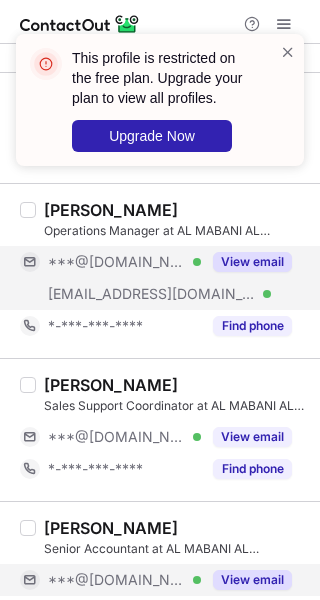 scroll, scrollTop: 990, scrollLeft: 0, axis: vertical 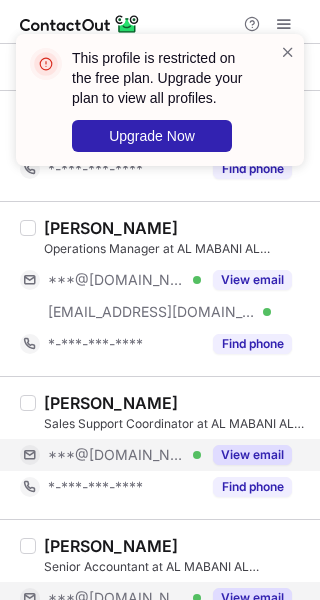 drag, startPoint x: 265, startPoint y: 466, endPoint x: 253, endPoint y: 462, distance: 12.649111 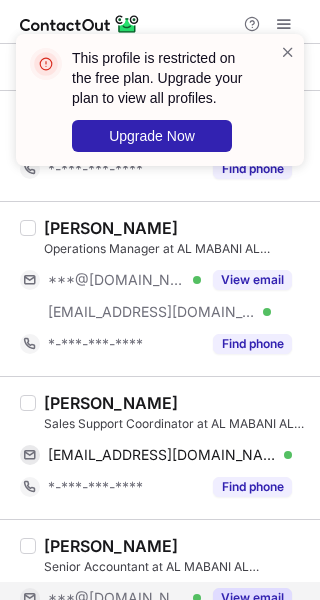 click on "Muhammad Umair Sales Support Coordinator at AL MABANI AL UMUMIYYAH Company umairkh90@gmail.com Verified Copy *-***-***-**** Find phone" at bounding box center (160, 447) 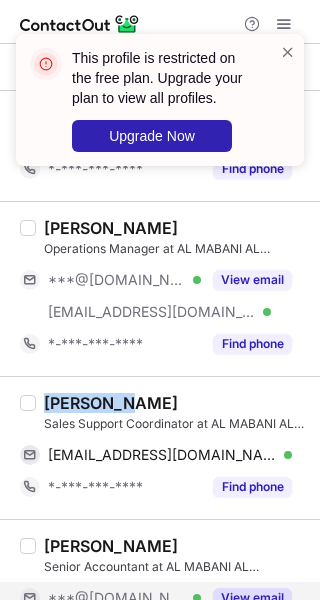click on "Muhammad Umair Sales Support Coordinator at AL MABANI AL UMUMIYYAH Company umairkh90@gmail.com Verified Copy *-***-***-**** Find phone" at bounding box center [160, 447] 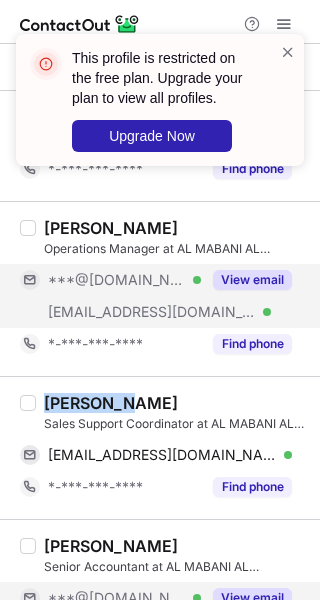 copy on "Muhammad" 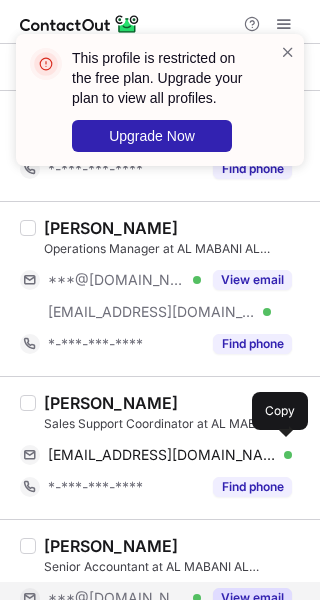 drag, startPoint x: 184, startPoint y: 457, endPoint x: 313, endPoint y: 393, distance: 144.00348 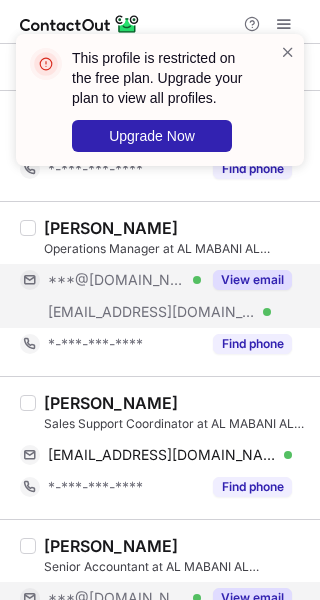 click on "View email" at bounding box center (252, 280) 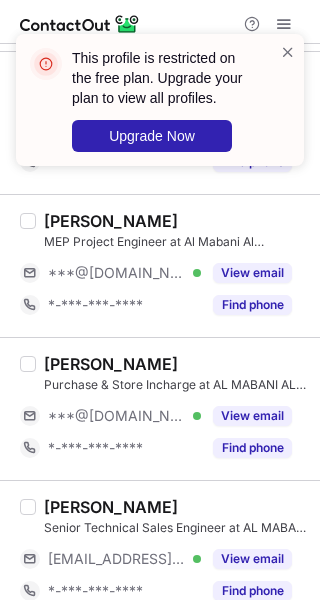 scroll, scrollTop: 390, scrollLeft: 0, axis: vertical 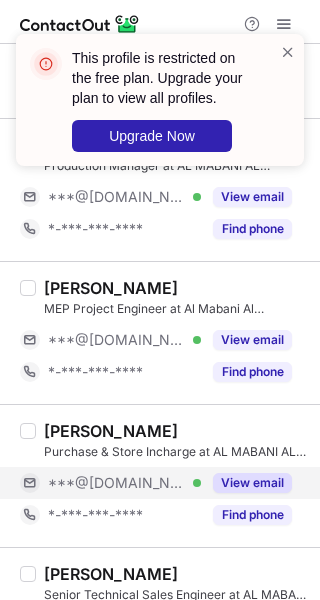 click on "View email" at bounding box center (252, 483) 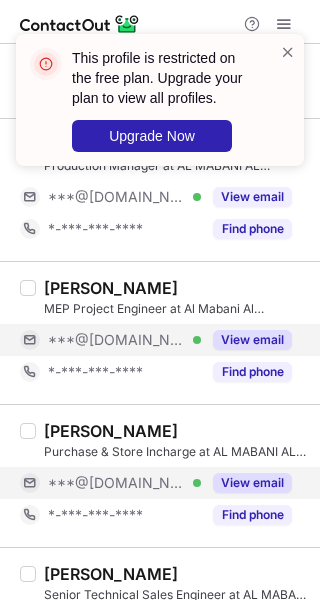 click on "View email" at bounding box center [252, 340] 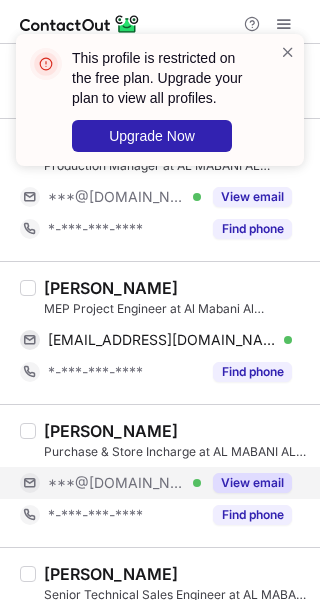 click on "Ahmed Nasser" at bounding box center (111, 288) 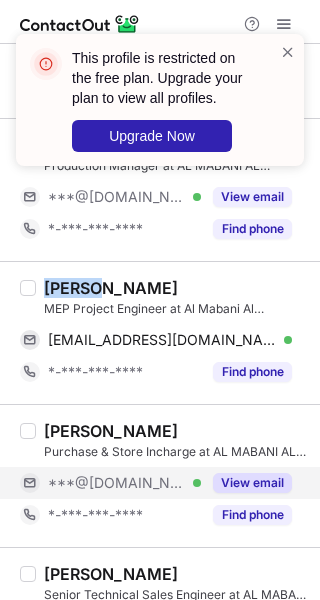click on "Ahmed Nasser" at bounding box center (111, 288) 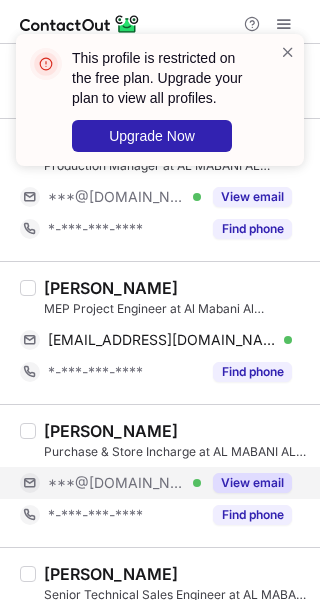 drag, startPoint x: 239, startPoint y: 346, endPoint x: 307, endPoint y: 327, distance: 70.60453 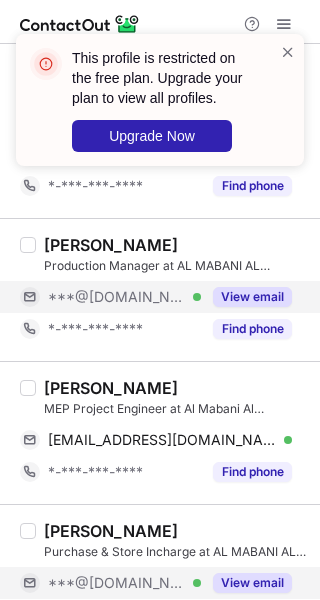 drag, startPoint x: 262, startPoint y: 289, endPoint x: 223, endPoint y: 281, distance: 39.812057 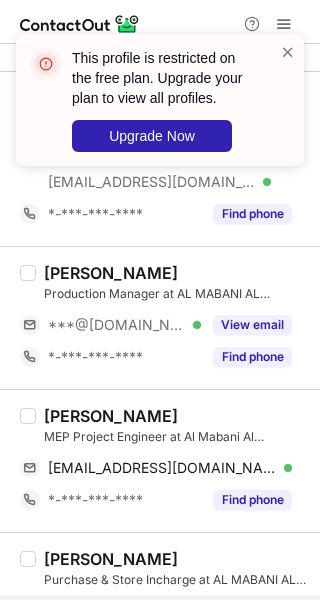 scroll, scrollTop: 0, scrollLeft: 0, axis: both 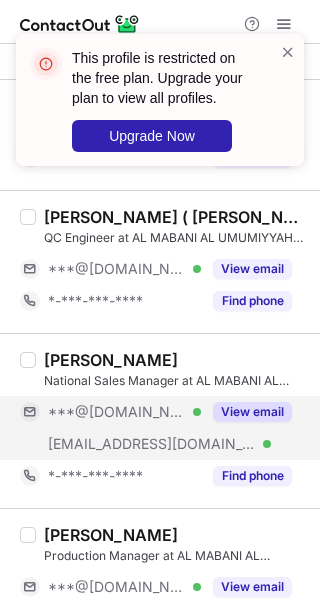 click on "View email" at bounding box center (246, 412) 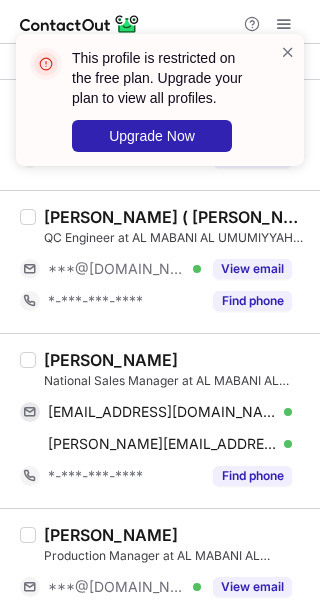 click on "Mohannad Shahhet" at bounding box center [111, 360] 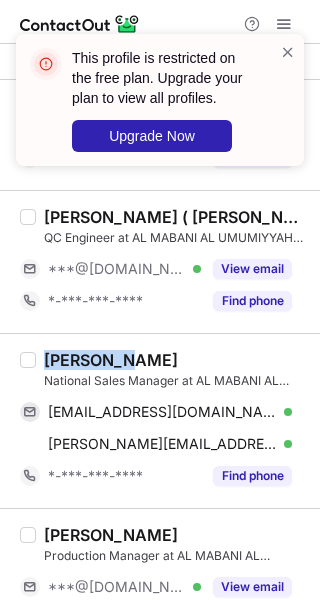 click on "Mohannad Shahhet" at bounding box center (111, 360) 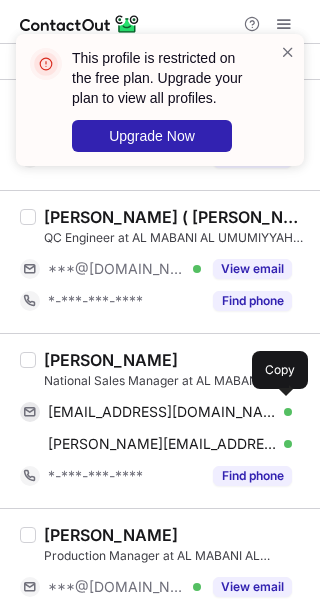 drag, startPoint x: 167, startPoint y: 408, endPoint x: 308, endPoint y: 379, distance: 143.95139 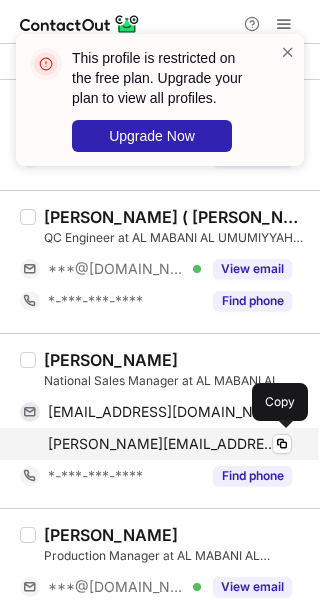 click on "m.shahhet@almabani.net" at bounding box center (162, 444) 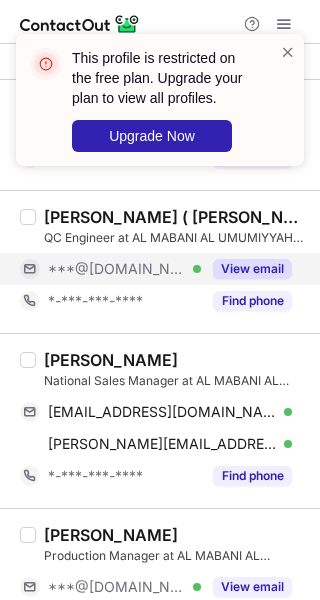 click on "View email" at bounding box center (246, 269) 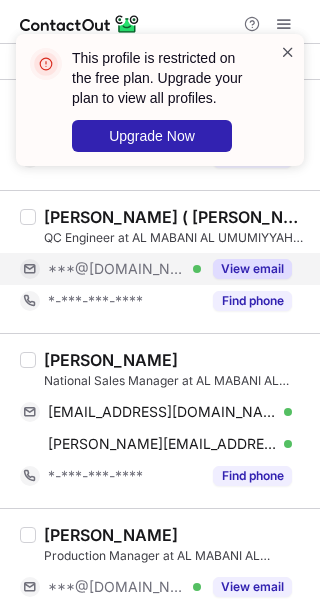 click at bounding box center (288, 52) 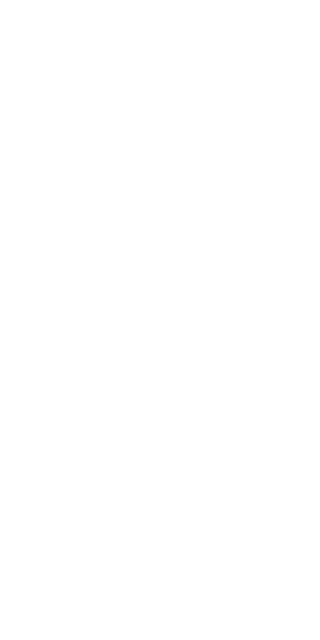 scroll, scrollTop: 0, scrollLeft: 0, axis: both 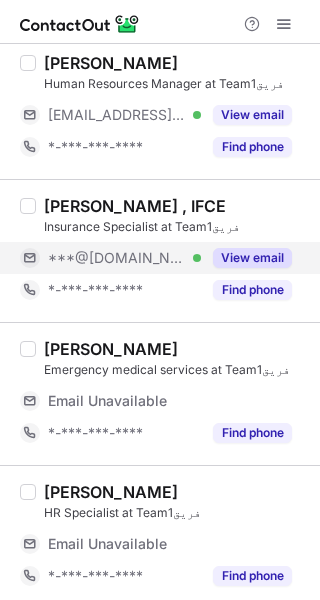 click on "View email" at bounding box center [246, 258] 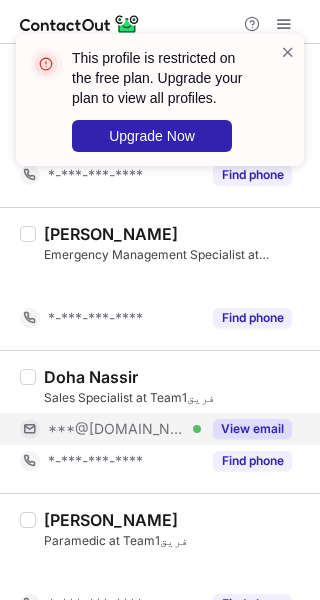 scroll, scrollTop: 2254, scrollLeft: 0, axis: vertical 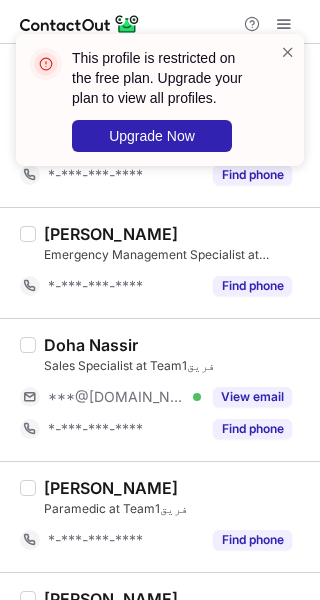 drag, startPoint x: 255, startPoint y: 377, endPoint x: 97, endPoint y: 369, distance: 158.20241 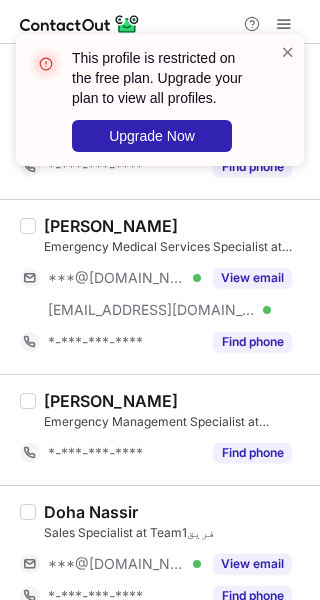 scroll, scrollTop: 2054, scrollLeft: 0, axis: vertical 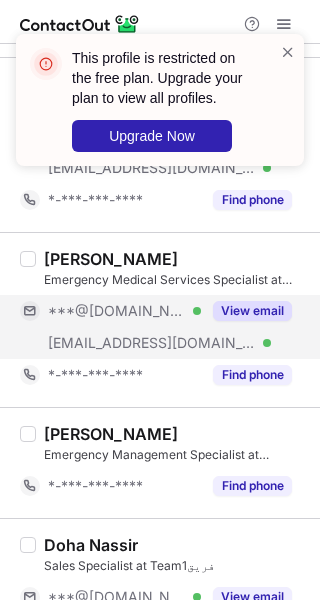 click on "View email" at bounding box center [252, 311] 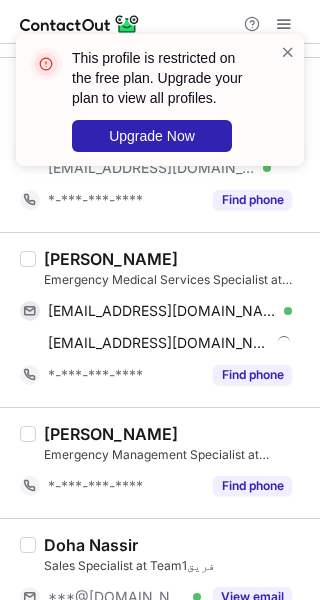 click on "Khalid Bahhari" at bounding box center (111, 259) 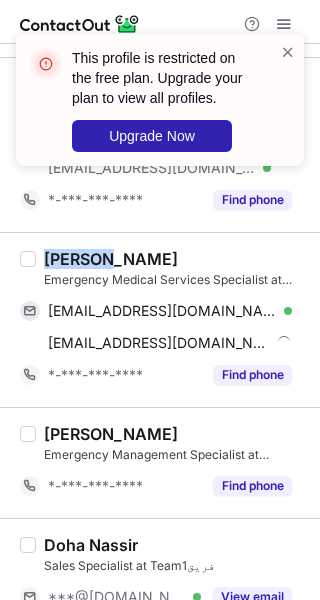click on "Khalid Bahhari" at bounding box center (111, 259) 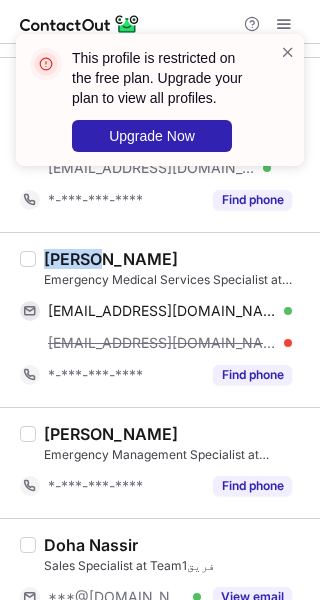 copy on "Khalid" 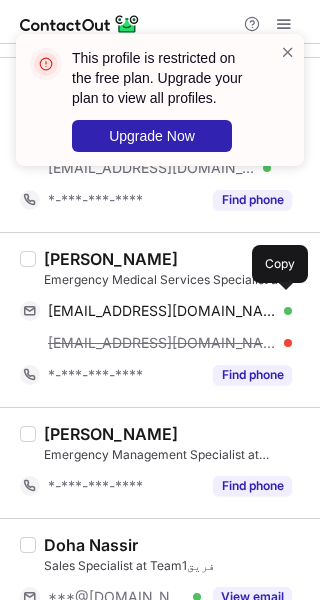 drag, startPoint x: 173, startPoint y: 297, endPoint x: 300, endPoint y: 257, distance: 133.15028 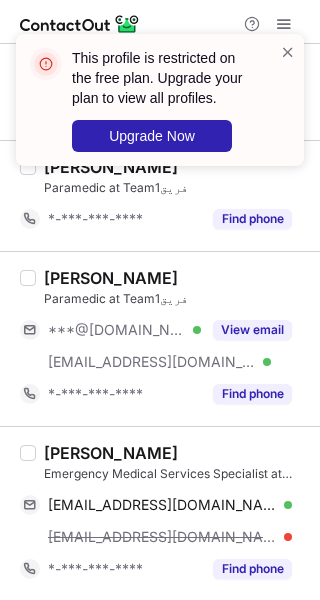 scroll, scrollTop: 1854, scrollLeft: 0, axis: vertical 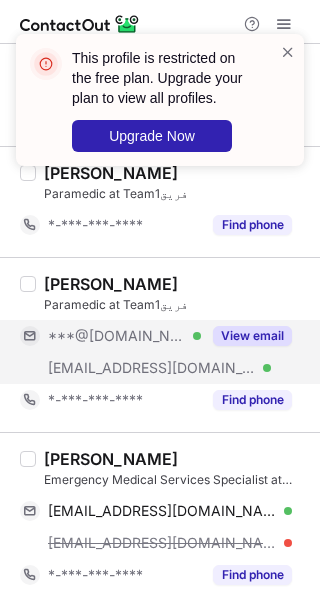 click on "View email" at bounding box center (246, 336) 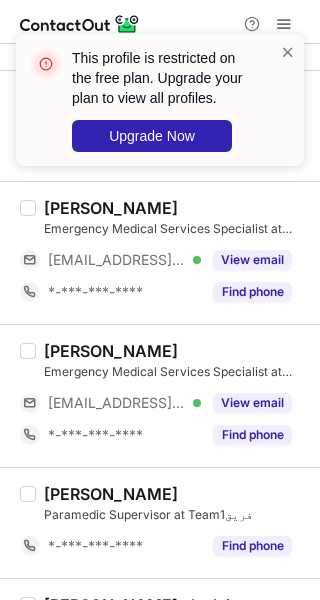 scroll, scrollTop: 0, scrollLeft: 0, axis: both 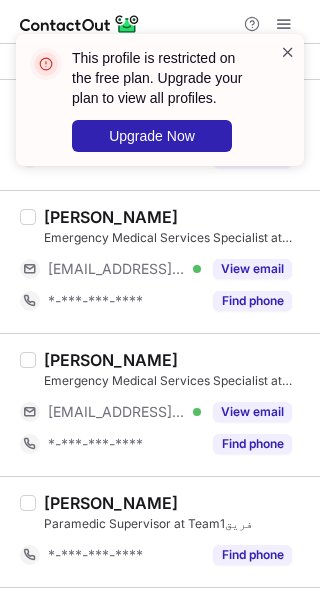 click at bounding box center [288, 52] 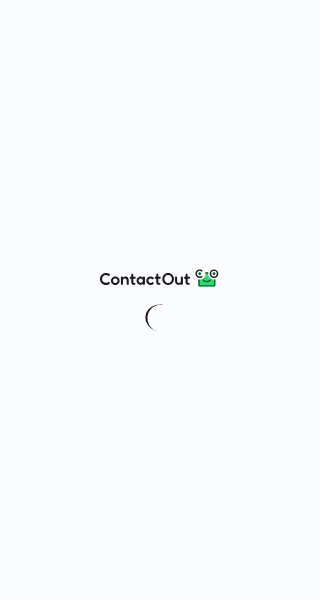 scroll, scrollTop: 0, scrollLeft: 0, axis: both 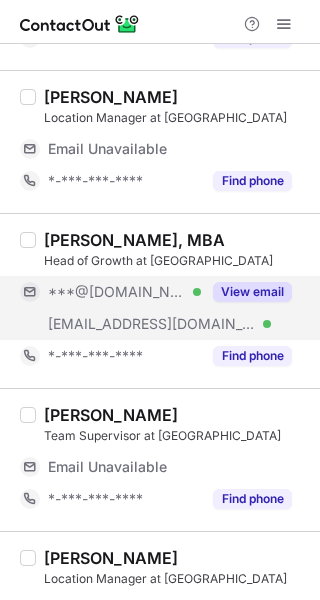 click on "View email" at bounding box center (252, 292) 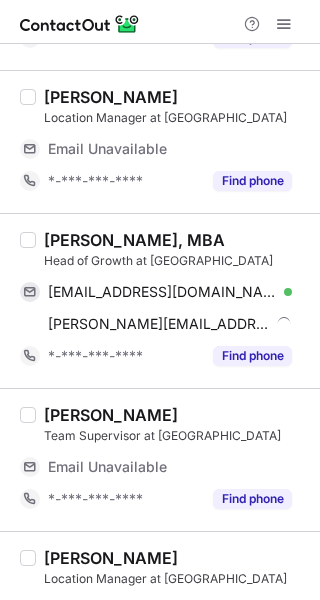 click on "Abdullah Alghamdi, MBA Head of Growth at Makan aad92alghamdi@gmail.com Verified Copy abdullah@rotanasn.com Copy *-***-***-**** Find phone" at bounding box center (160, 300) 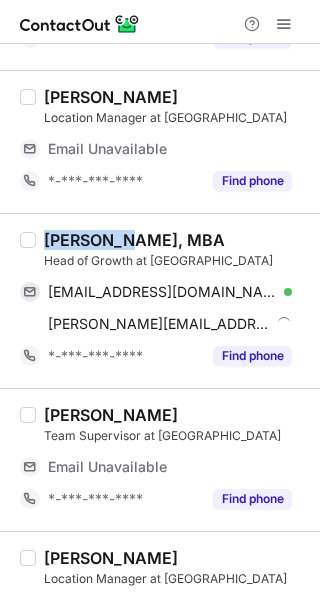 click on "Abdullah Alghamdi, MBA Head of Growth at Makan aad92alghamdi@gmail.com Verified Copy abdullah@rotanasn.com Copy *-***-***-**** Find phone" at bounding box center (160, 300) 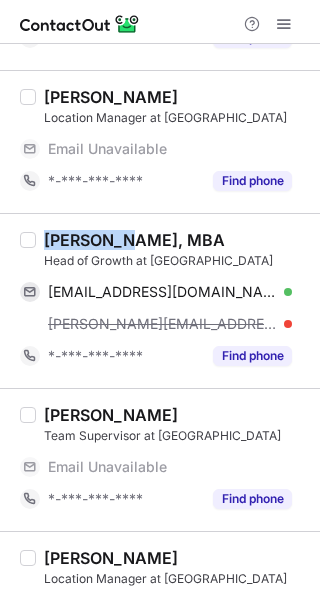 copy on "Abdullah" 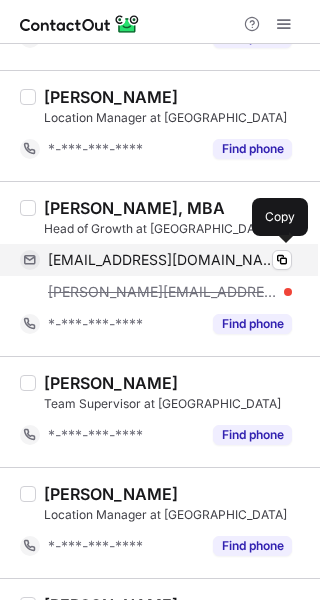 click on "aad92alghamdi@gmail.com Verified" at bounding box center [170, 260] 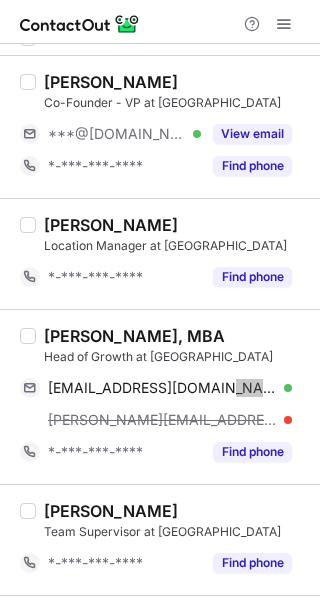 scroll, scrollTop: 0, scrollLeft: 0, axis: both 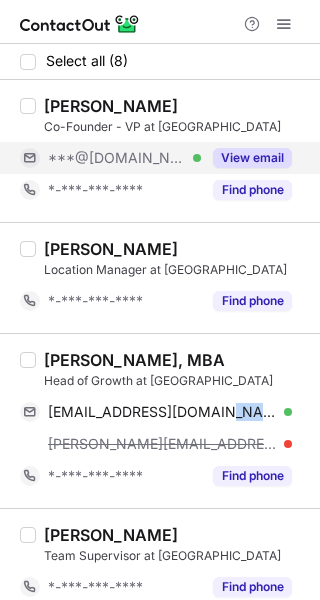 drag, startPoint x: 277, startPoint y: 162, endPoint x: 137, endPoint y: 142, distance: 141.42136 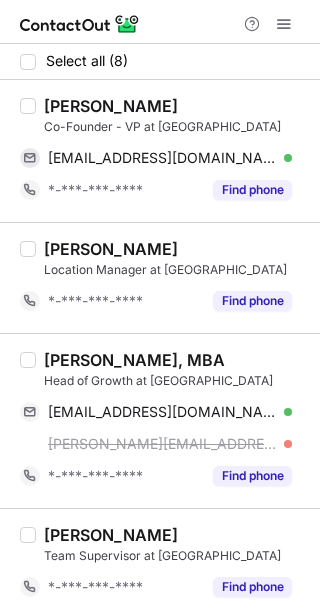click on "Mohammad Alhokair" at bounding box center [111, 106] 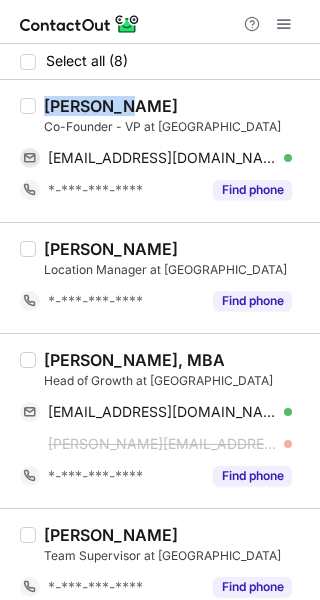 click on "Mohammad Alhokair" at bounding box center (111, 106) 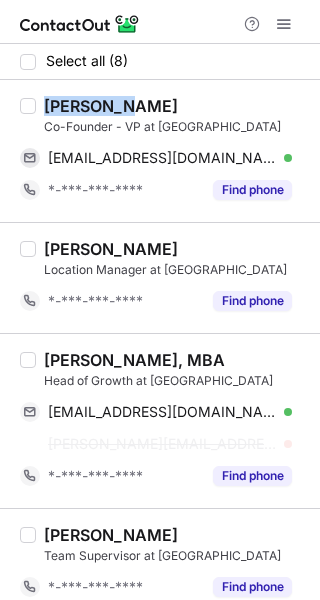 copy on "Mohammad" 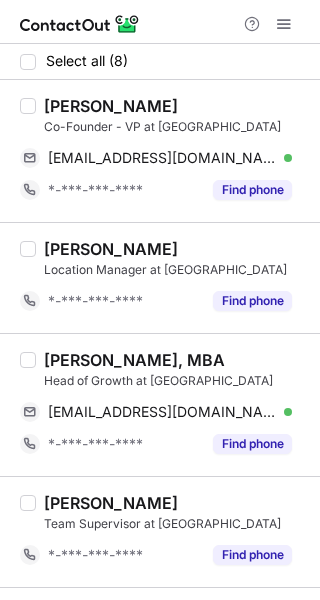 drag, startPoint x: 242, startPoint y: 151, endPoint x: 313, endPoint y: 161, distance: 71.70077 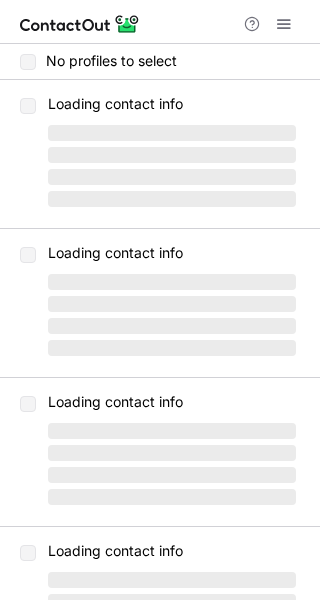 scroll, scrollTop: 0, scrollLeft: 0, axis: both 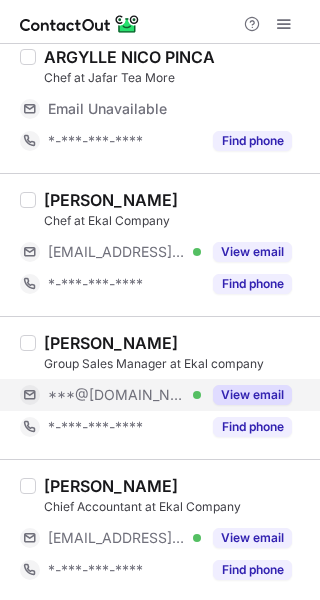 click on "View email" at bounding box center (252, 395) 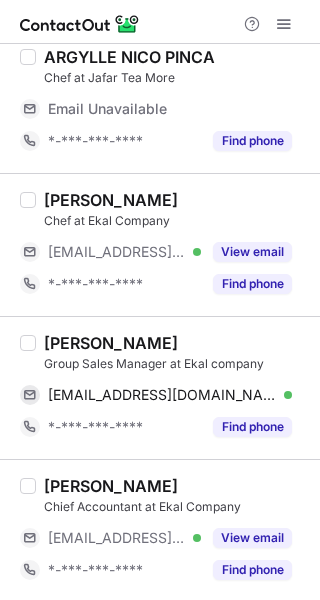 click on "[PERSON_NAME]" at bounding box center [111, 343] 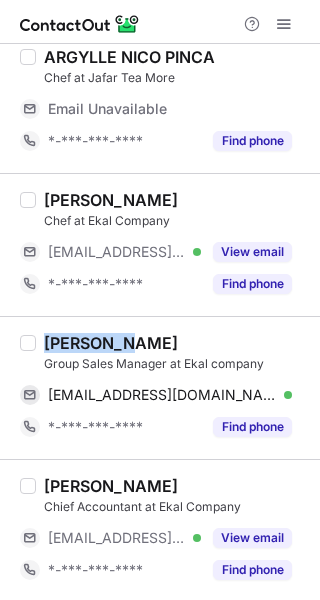 click on "[PERSON_NAME]" at bounding box center [111, 343] 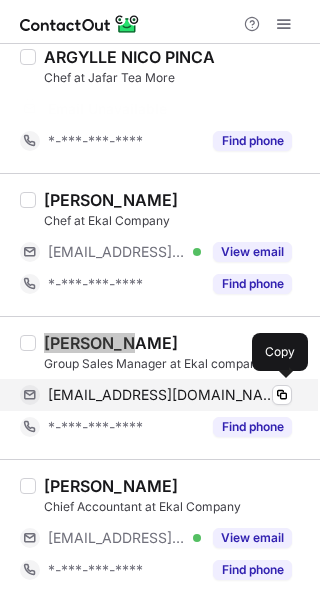 scroll, scrollTop: 446, scrollLeft: 0, axis: vertical 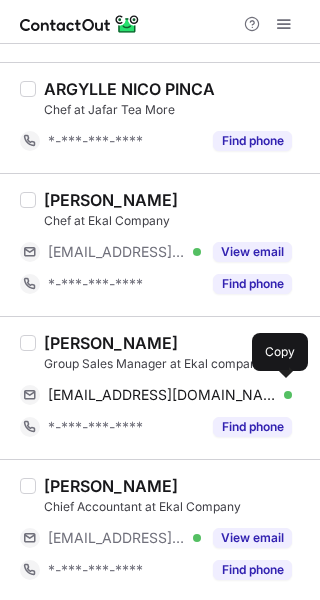 drag, startPoint x: 239, startPoint y: 384, endPoint x: 283, endPoint y: 363, distance: 48.754486 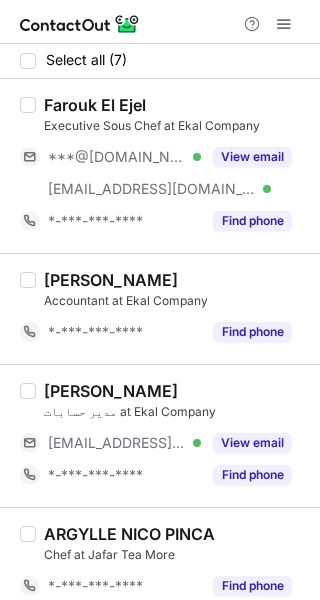scroll, scrollTop: 0, scrollLeft: 0, axis: both 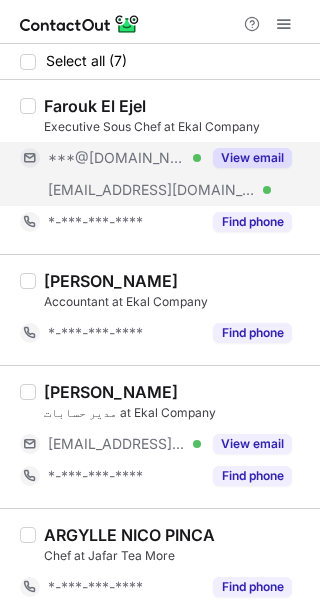 drag, startPoint x: 277, startPoint y: 158, endPoint x: 197, endPoint y: 164, distance: 80.224686 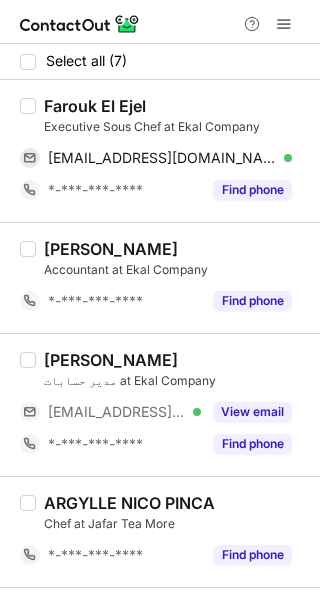 click on "Farouk El Ejel" at bounding box center [95, 106] 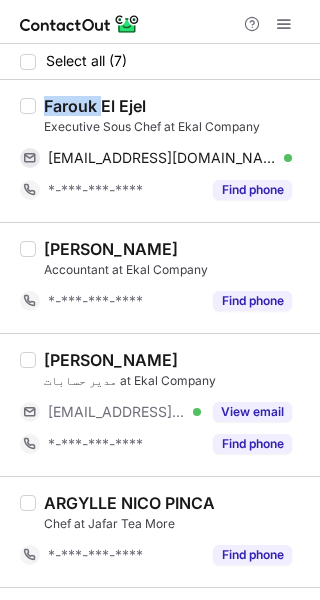 click on "Farouk El Ejel" at bounding box center (95, 106) 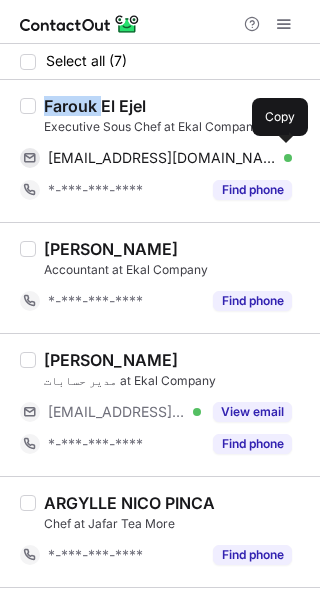copy on "Farouk" 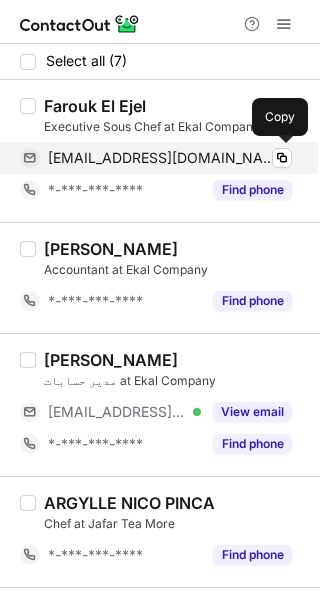 click on "[EMAIL_ADDRESS][DOMAIN_NAME]" at bounding box center (162, 158) 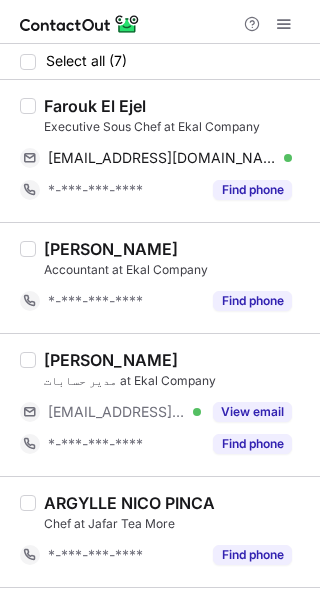 scroll, scrollTop: 414, scrollLeft: 0, axis: vertical 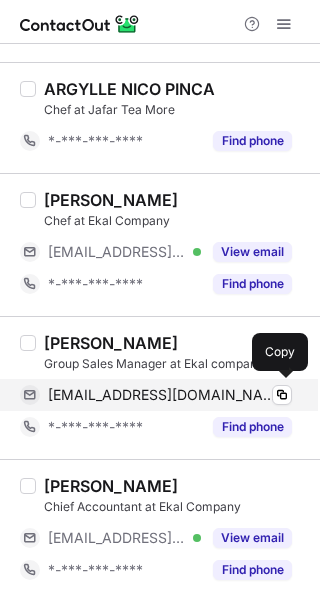click on "[EMAIL_ADDRESS][DOMAIN_NAME]" at bounding box center (162, 395) 